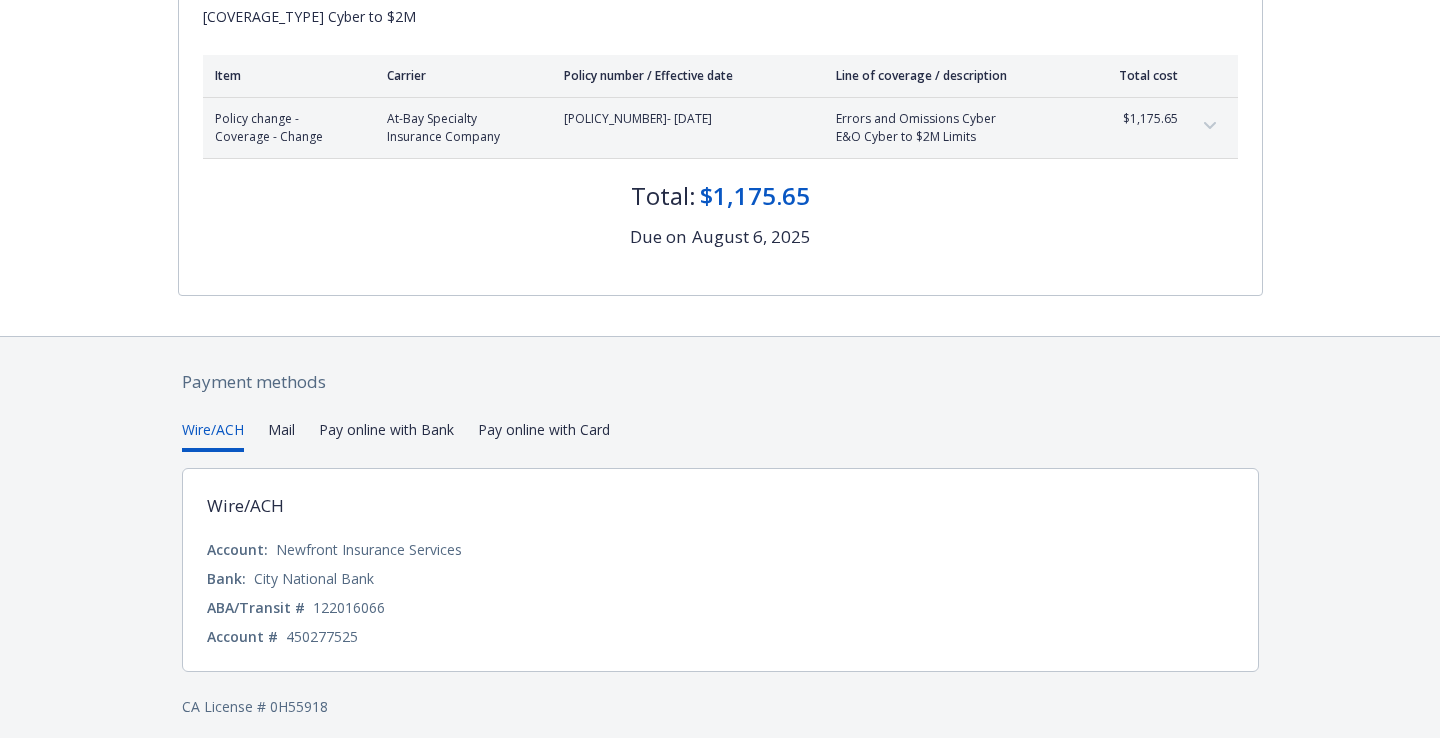 scroll, scrollTop: 292, scrollLeft: 0, axis: vertical 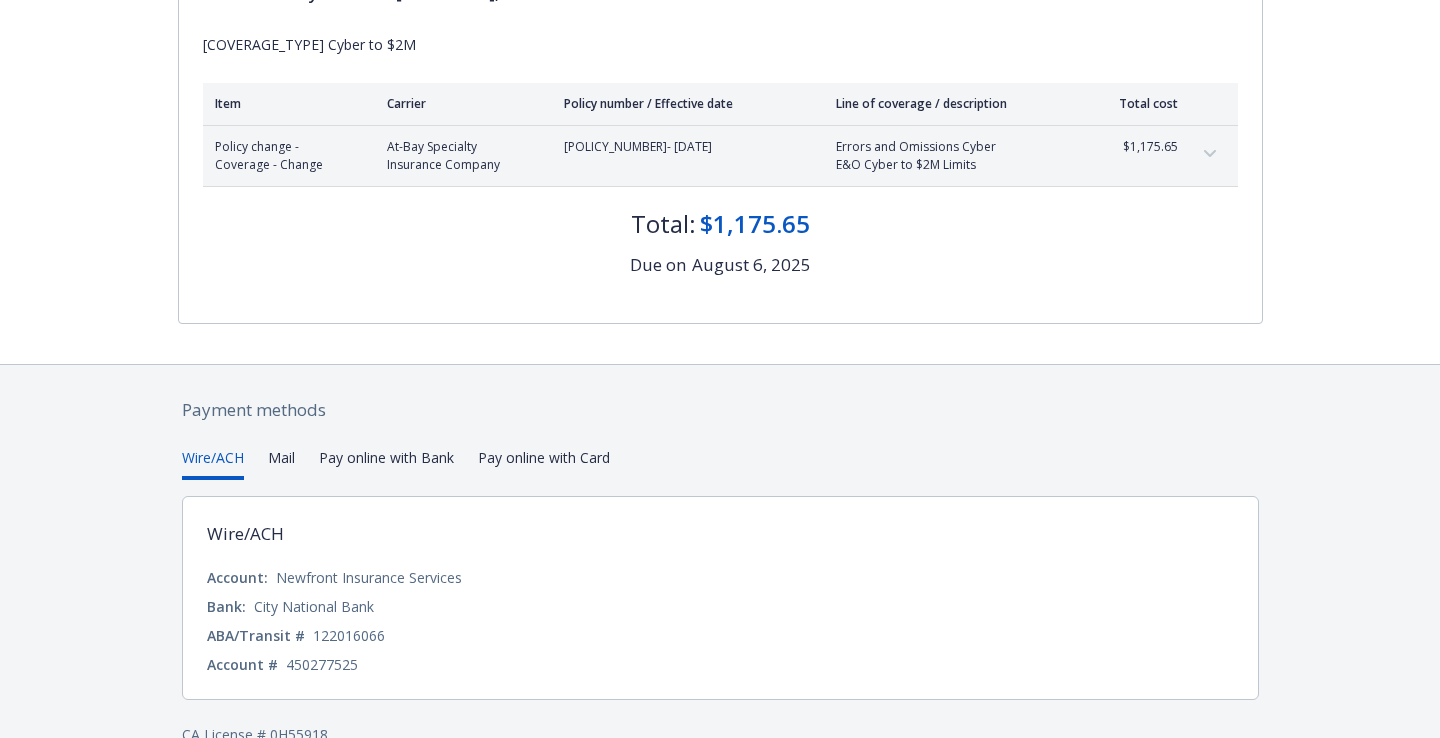 click on "Payment methods Wire/ACH Mail Pay online with Bank Pay online with Card Wire/ACH Account: [COMPANY] Bank: [BANK] ABA/Transit # [ROUTING] Account # [ACCOUNT] CA License # [LICENSE]" at bounding box center [720, 571] 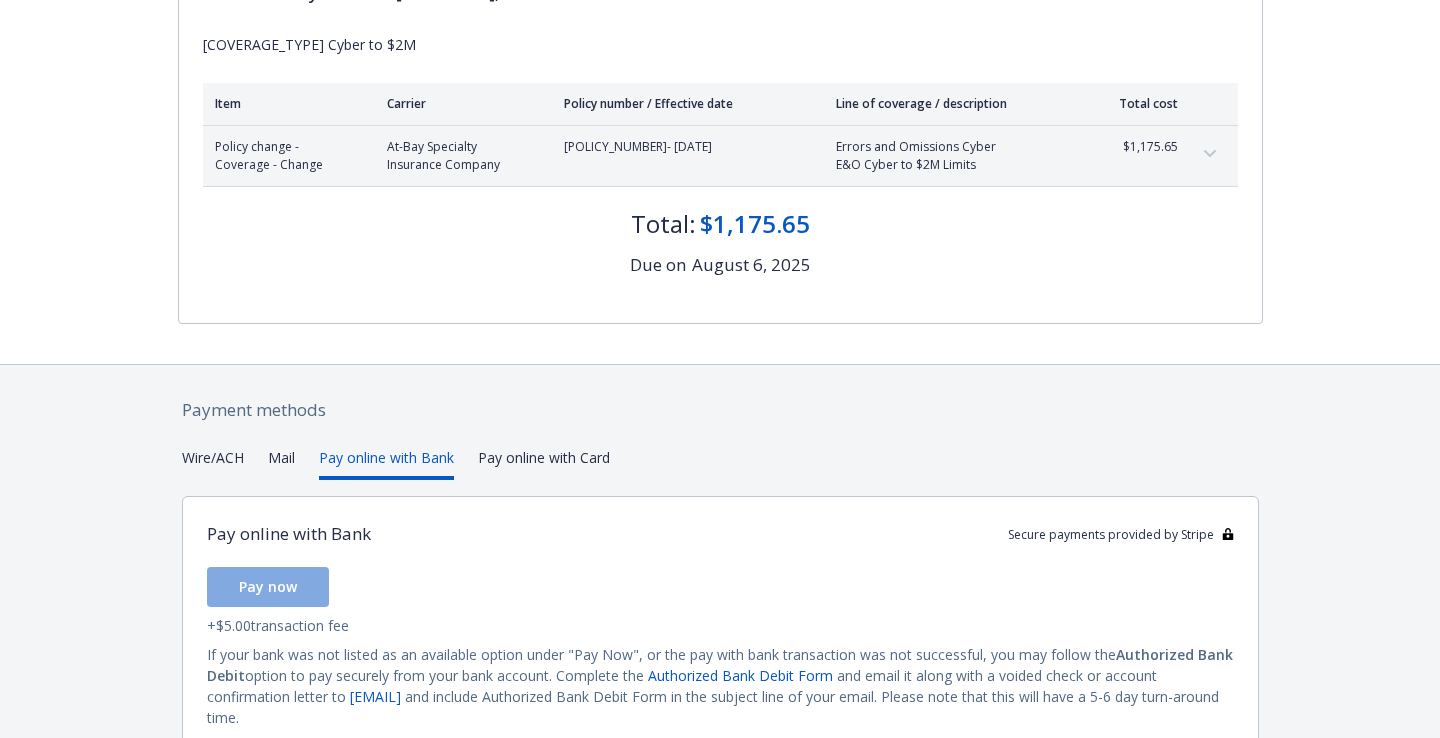 click on "Pay online with Bank" at bounding box center (386, 463) 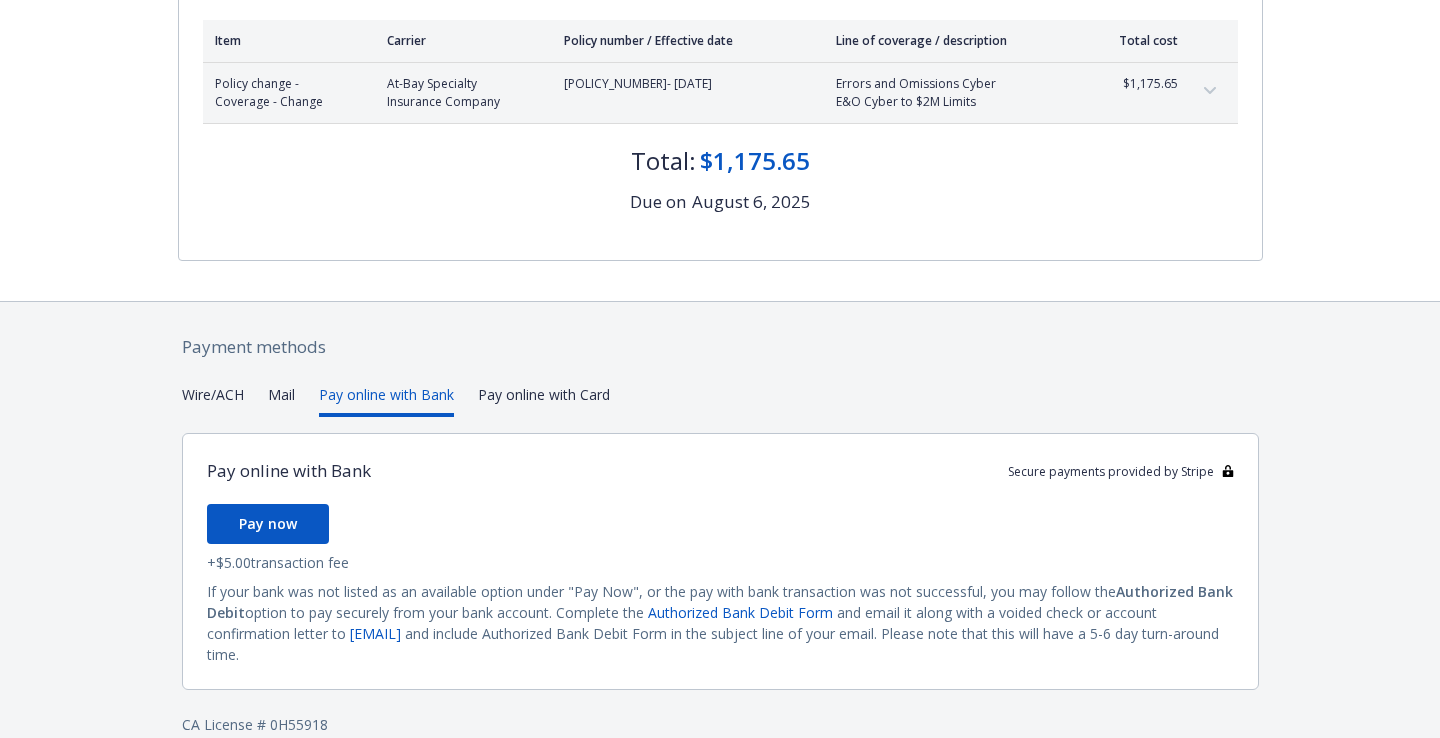 scroll, scrollTop: 345, scrollLeft: 0, axis: vertical 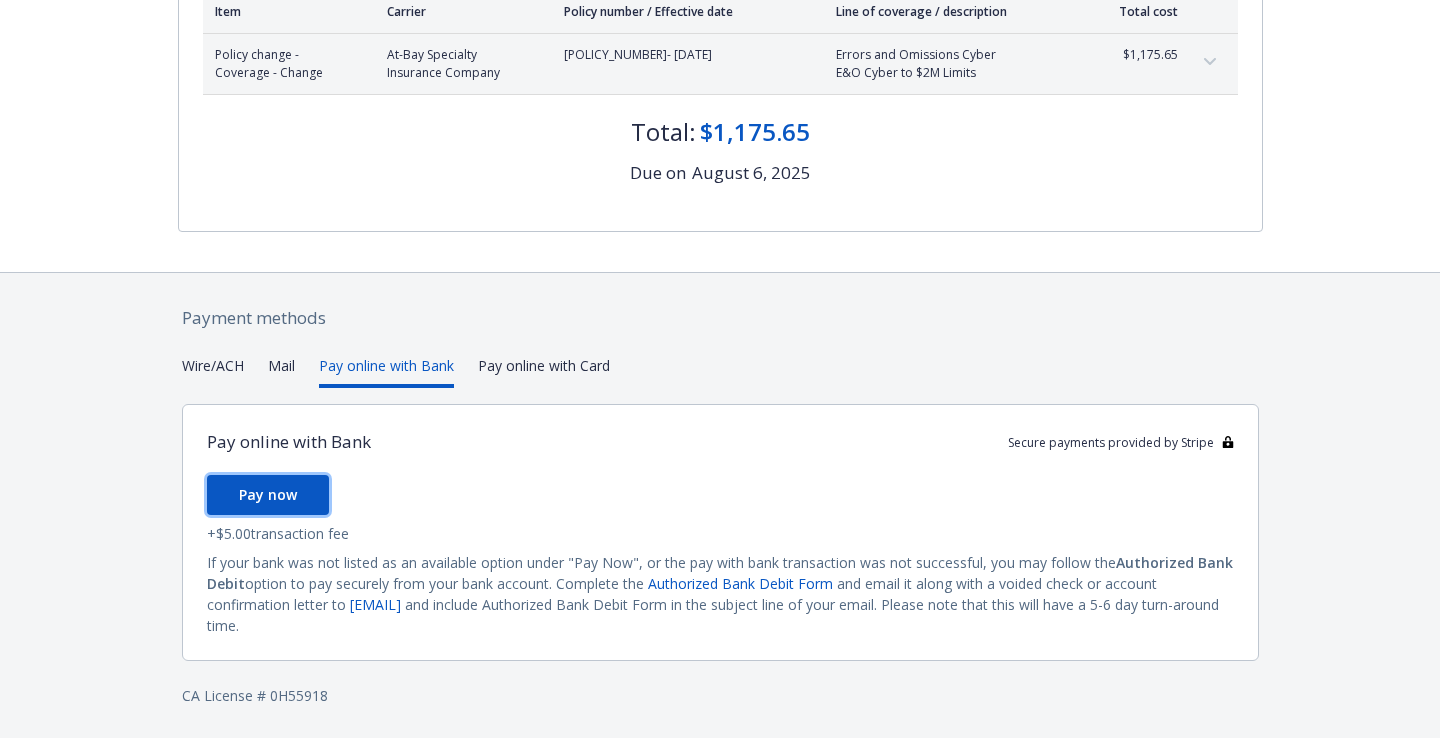 click on "Pay now" at bounding box center (268, 495) 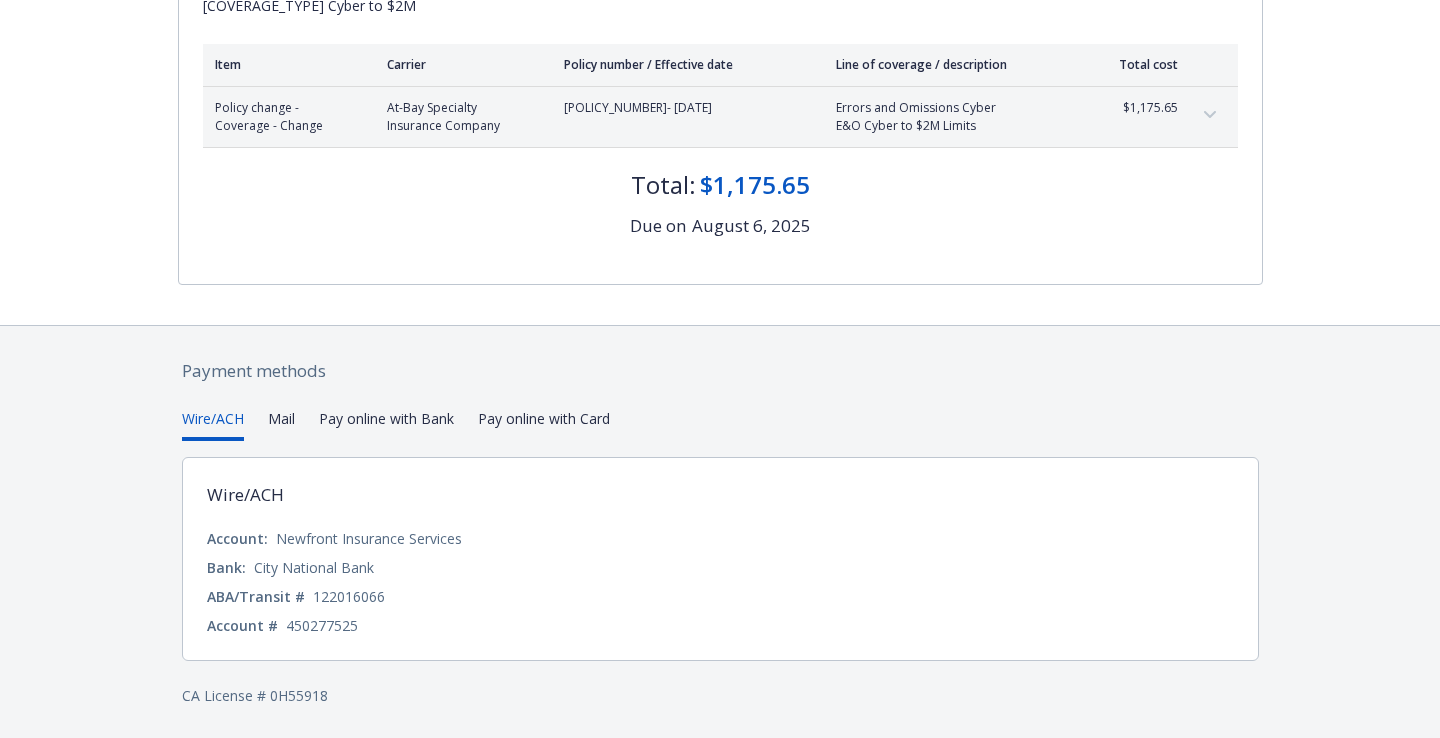scroll, scrollTop: 292, scrollLeft: 0, axis: vertical 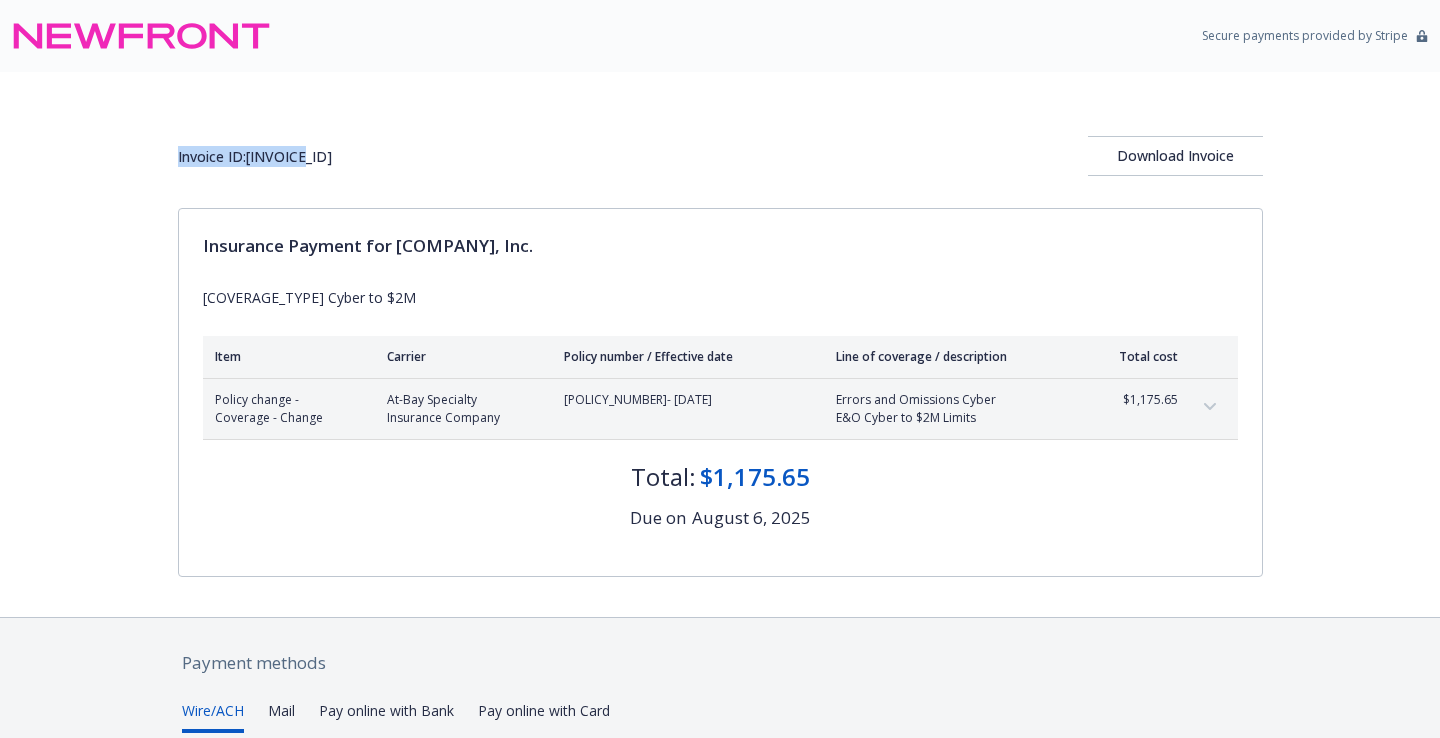 drag, startPoint x: 325, startPoint y: 155, endPoint x: 168, endPoint y: 150, distance: 157.0796 